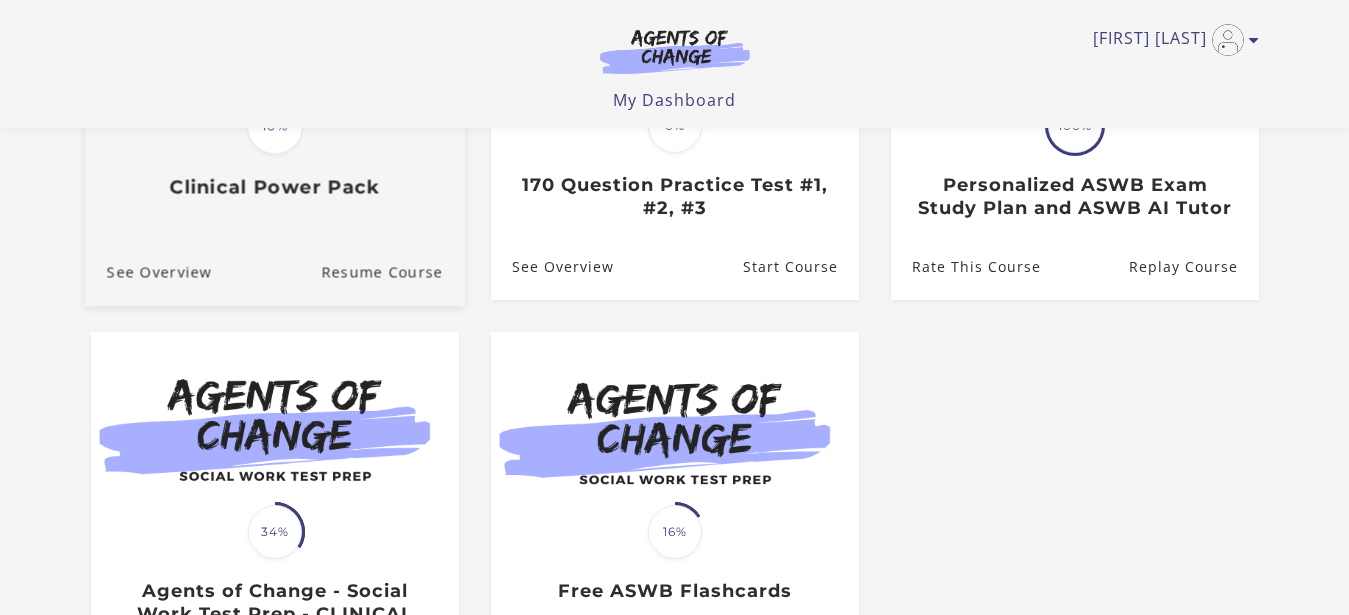 scroll, scrollTop: 282, scrollLeft: 0, axis: vertical 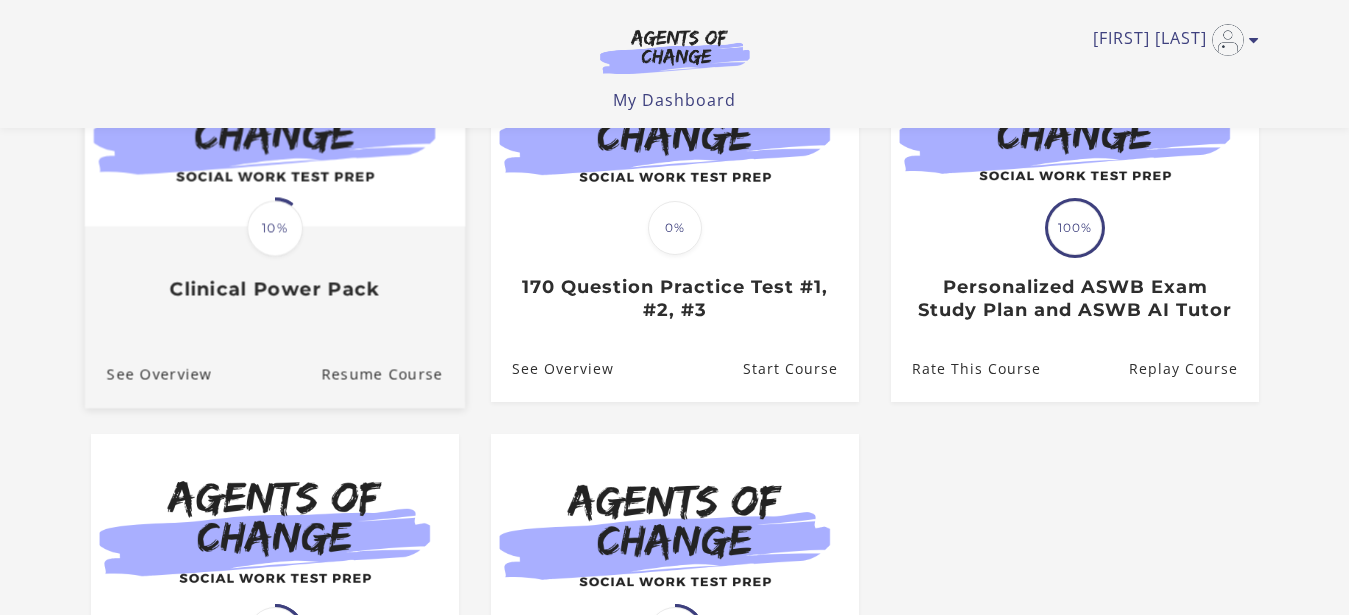 click on "10%" at bounding box center (275, 228) 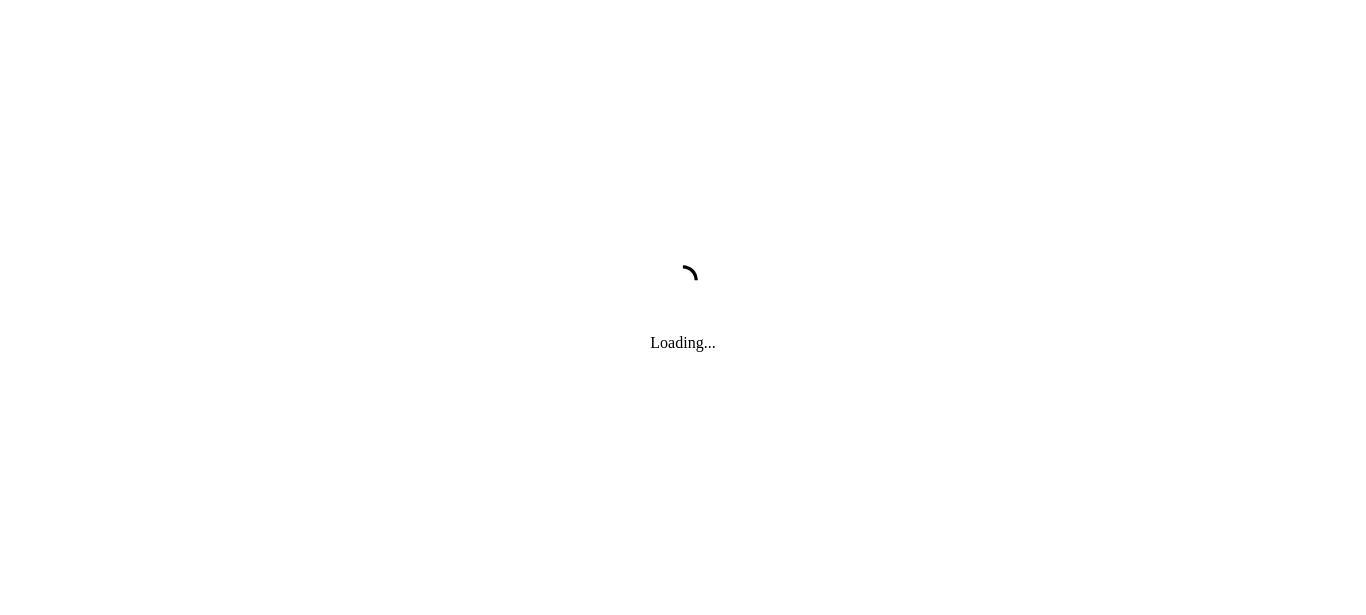 scroll, scrollTop: 0, scrollLeft: 0, axis: both 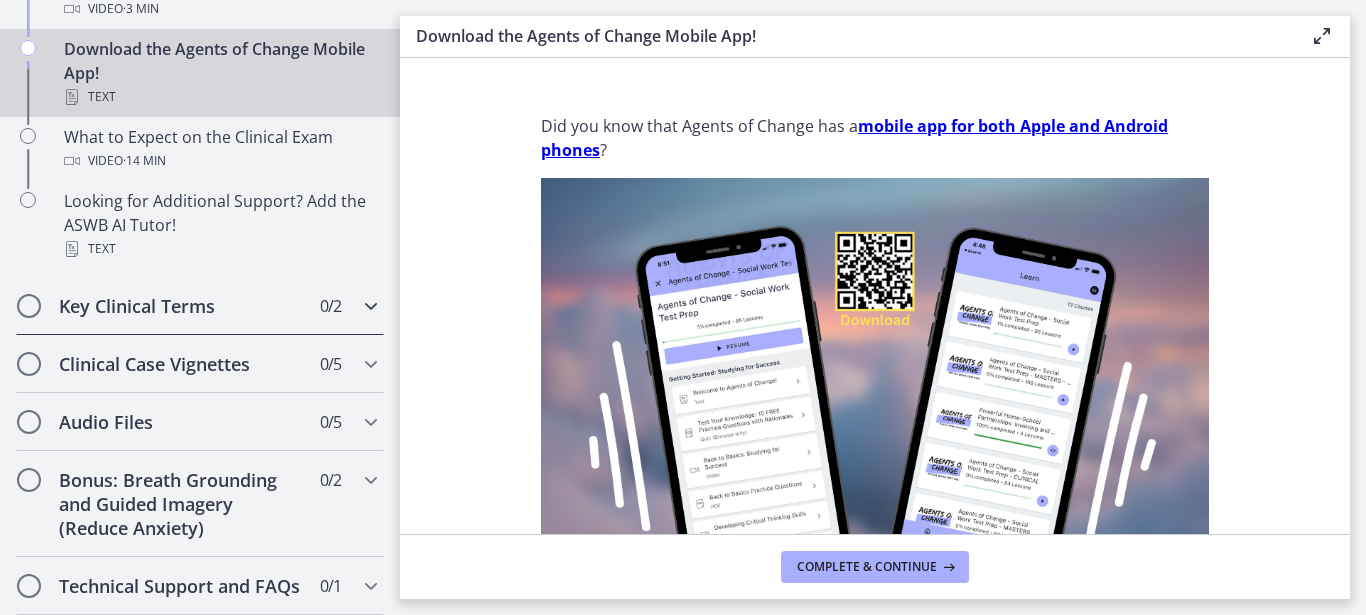 click at bounding box center [371, 306] 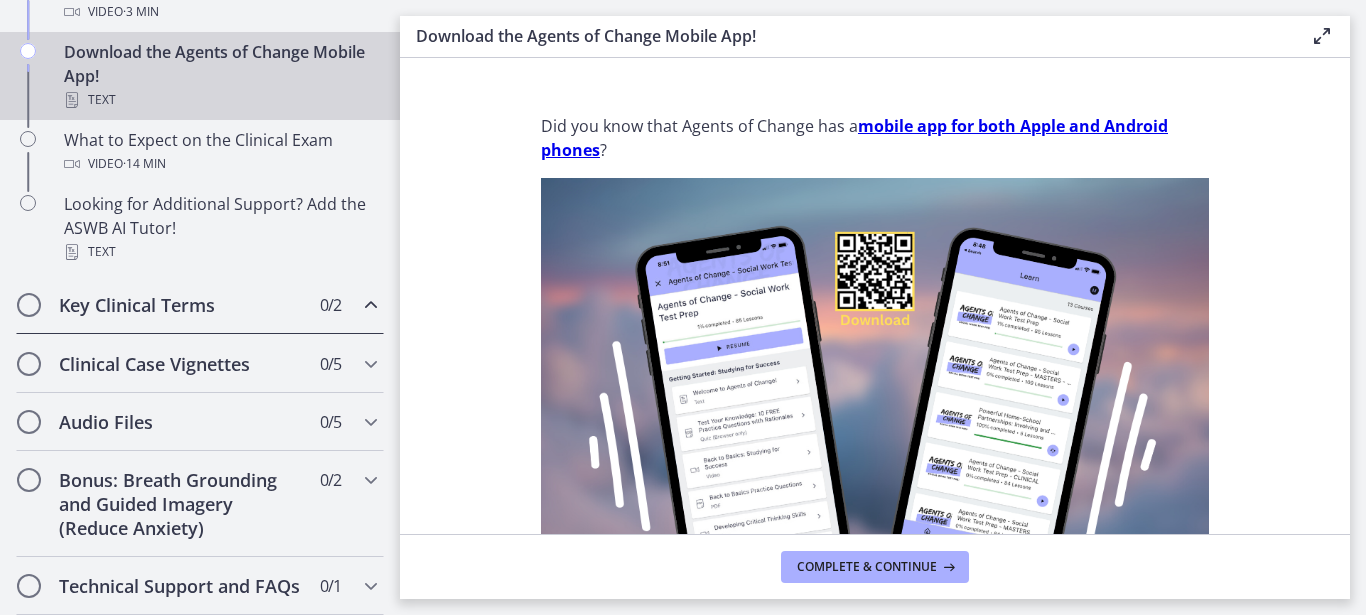 scroll, scrollTop: 246, scrollLeft: 0, axis: vertical 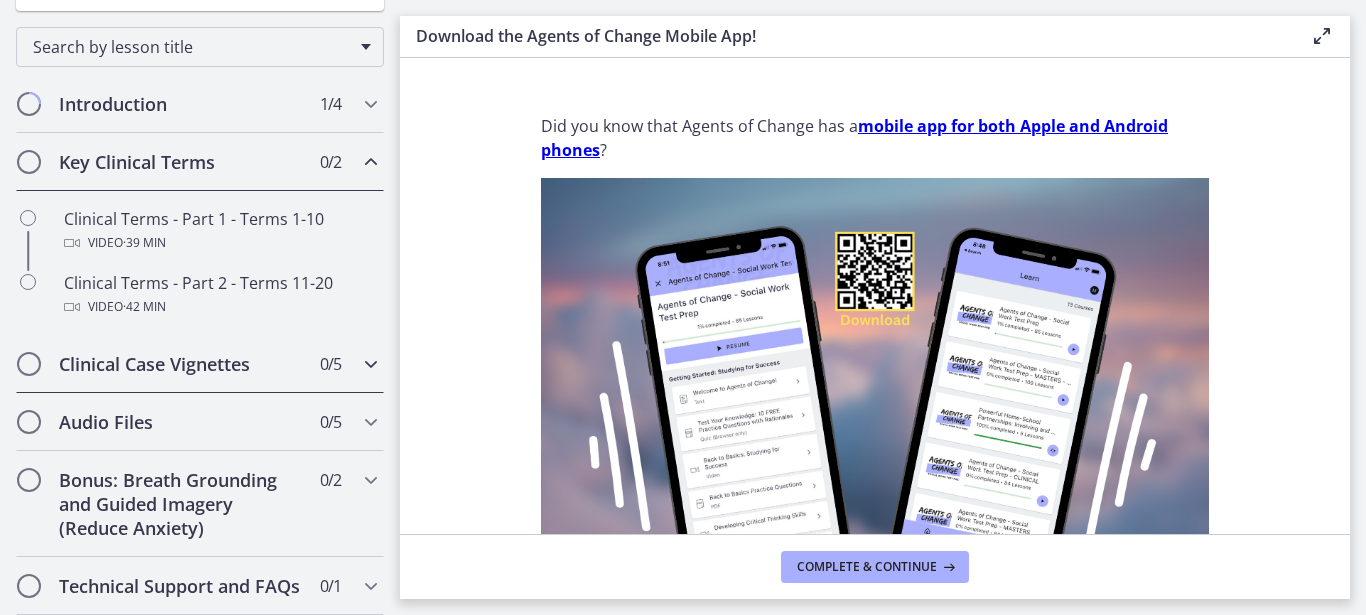 click at bounding box center (371, 364) 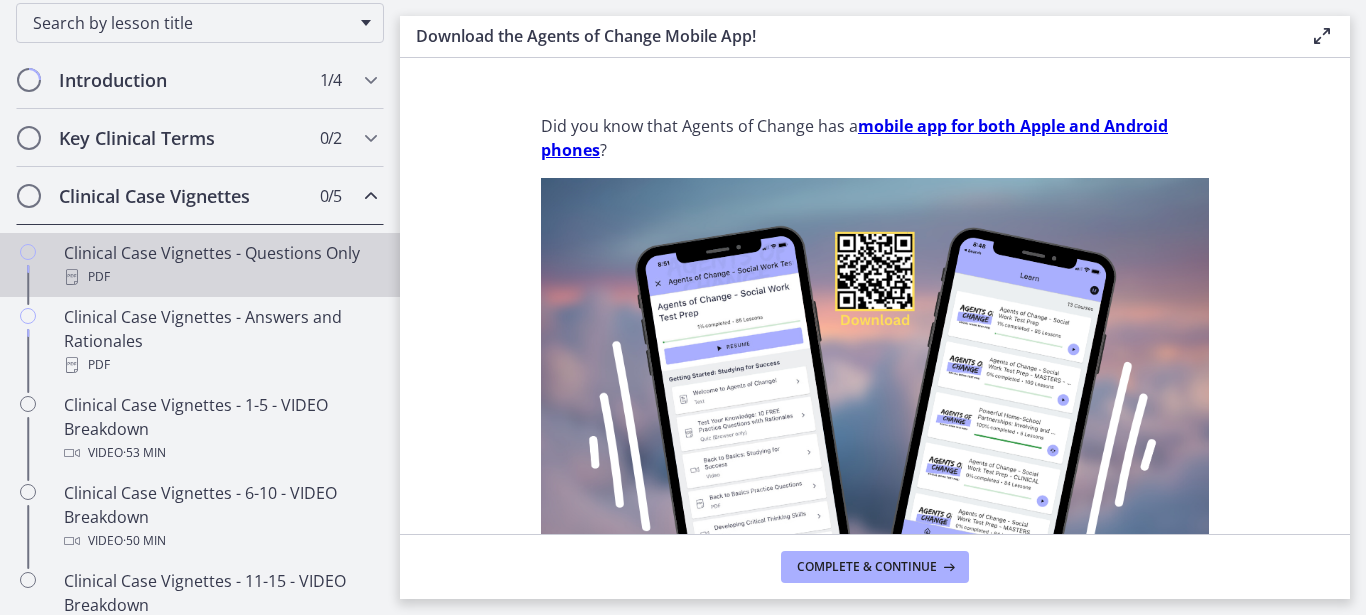 click on "Clinical Case Vignettes - Questions Only
PDF" at bounding box center [220, 265] 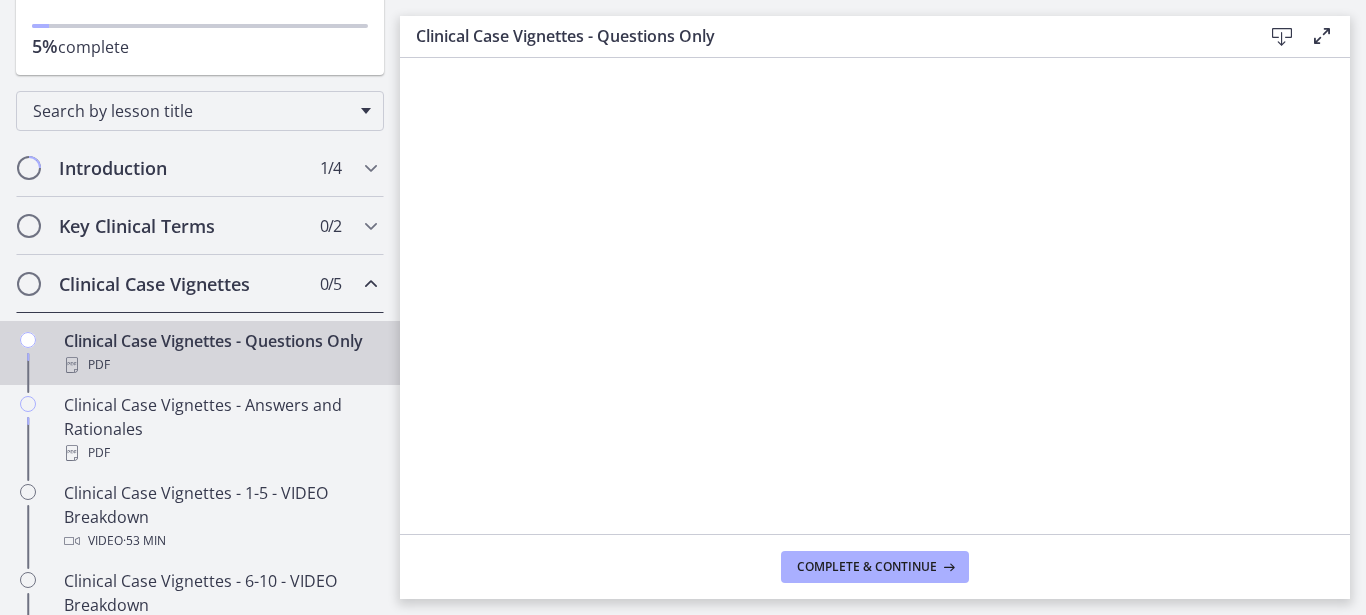 scroll, scrollTop: 114, scrollLeft: 0, axis: vertical 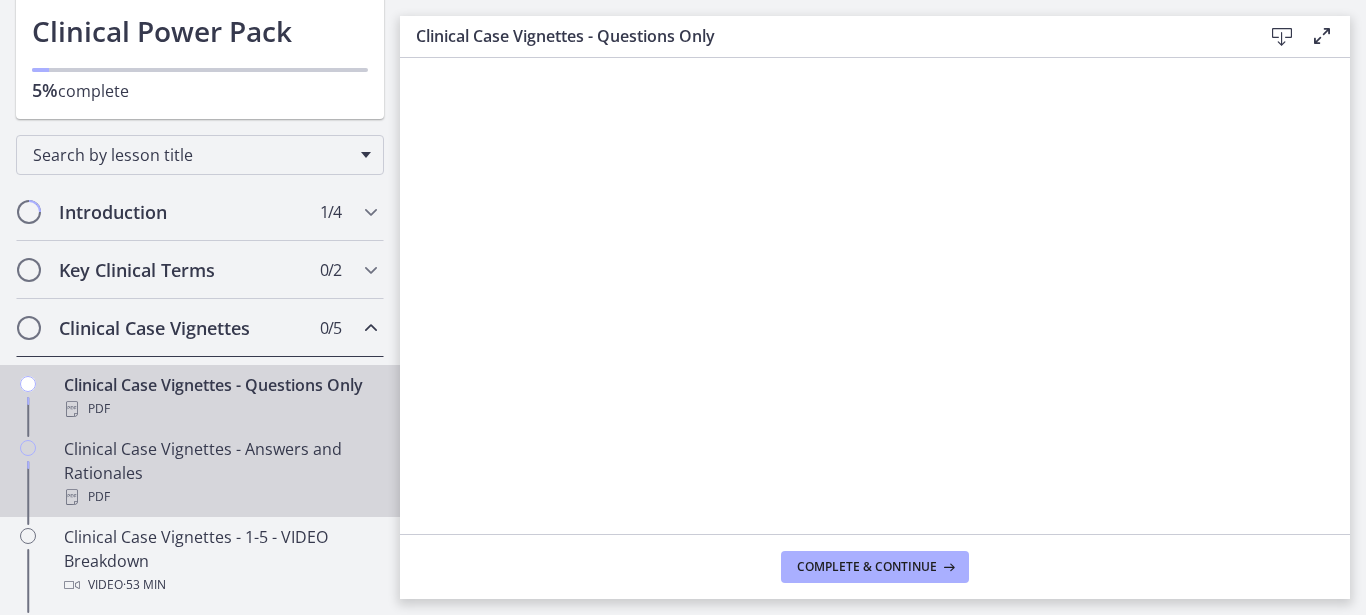 click on "Clinical Case Vignettes - Answers and Rationales
PDF" at bounding box center (220, 473) 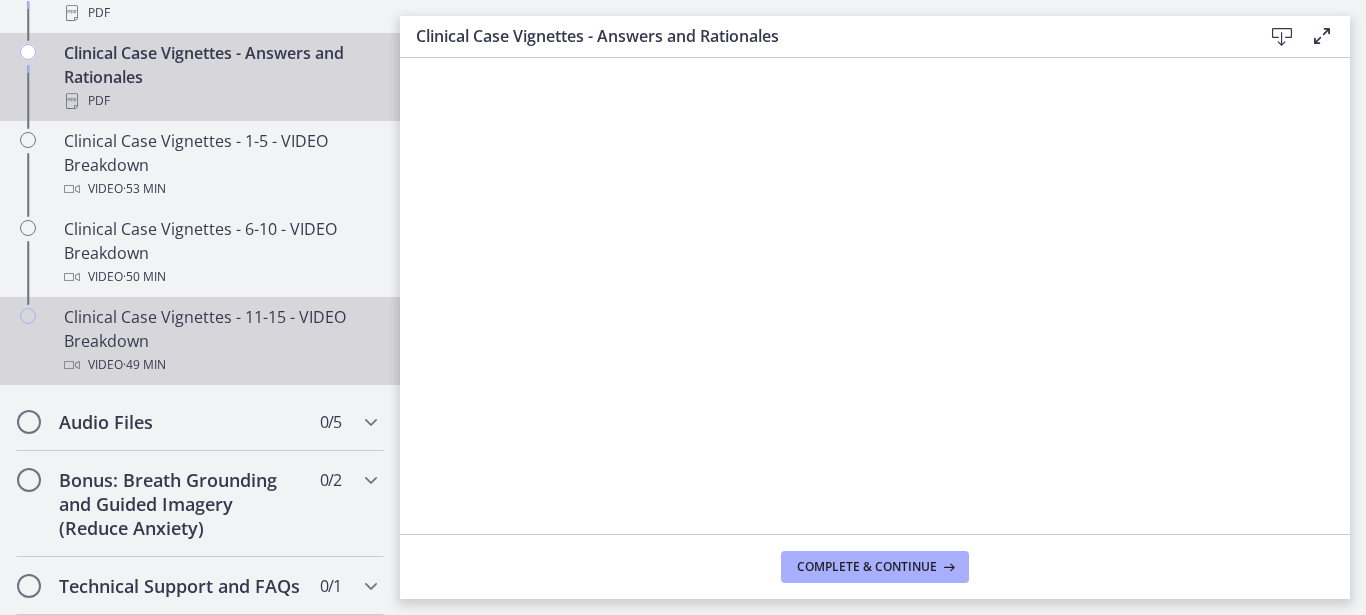 scroll, scrollTop: 534, scrollLeft: 0, axis: vertical 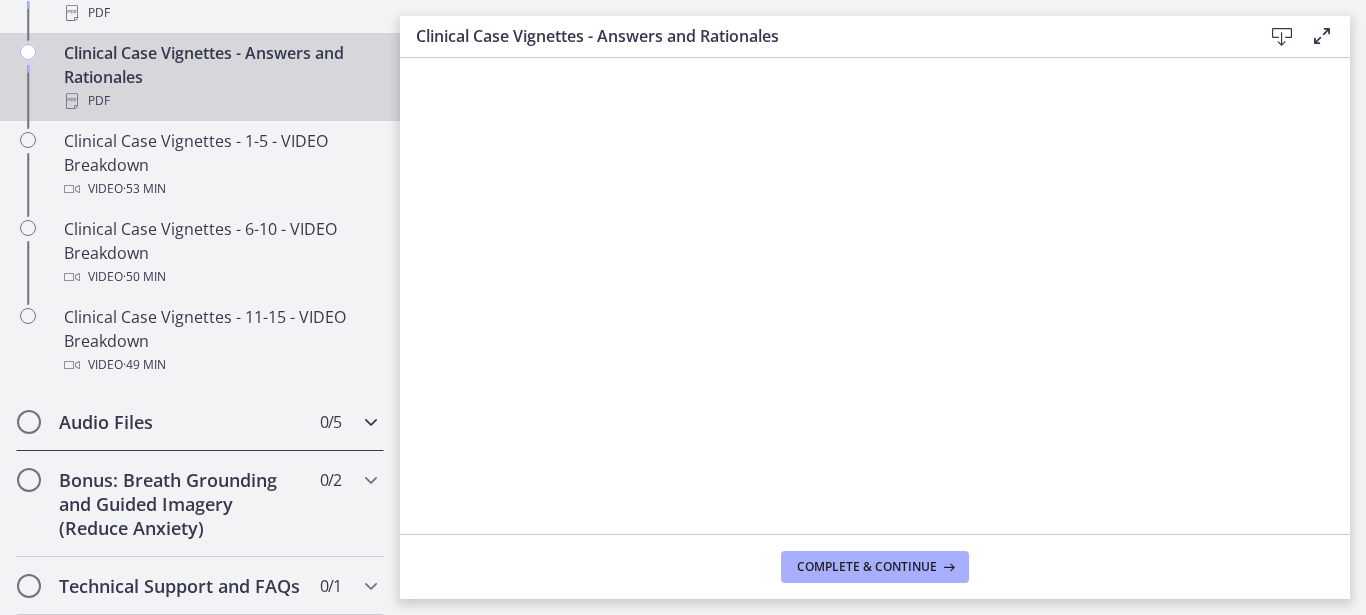click at bounding box center [371, 422] 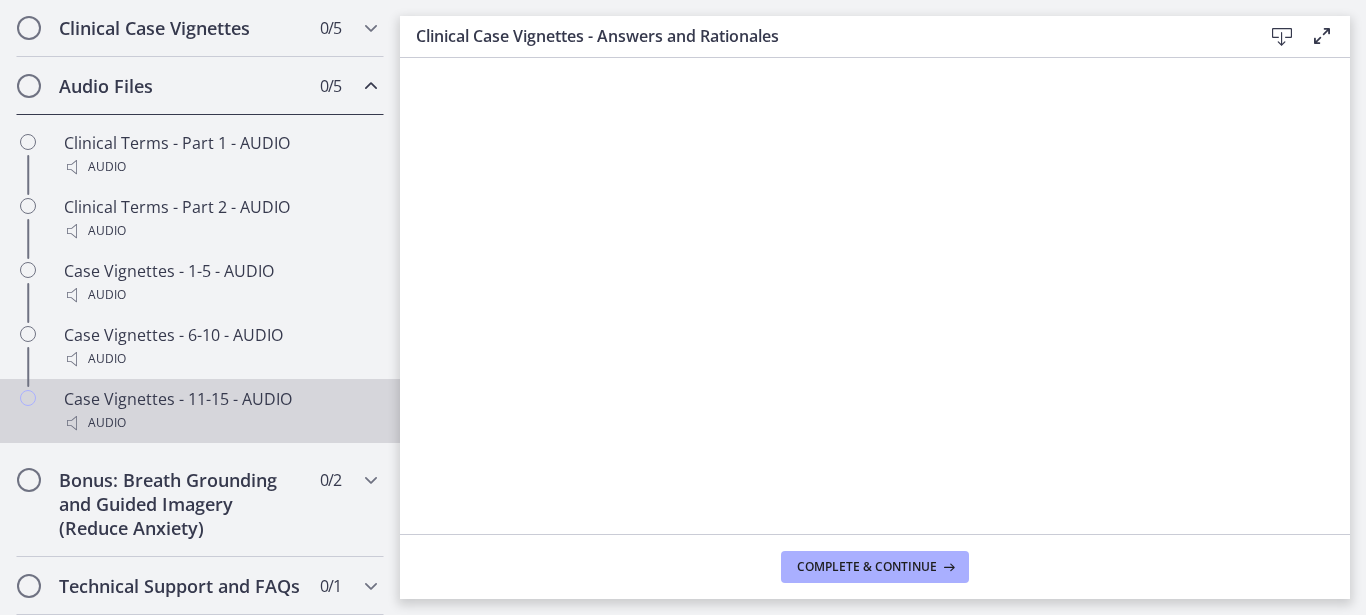 scroll, scrollTop: 438, scrollLeft: 0, axis: vertical 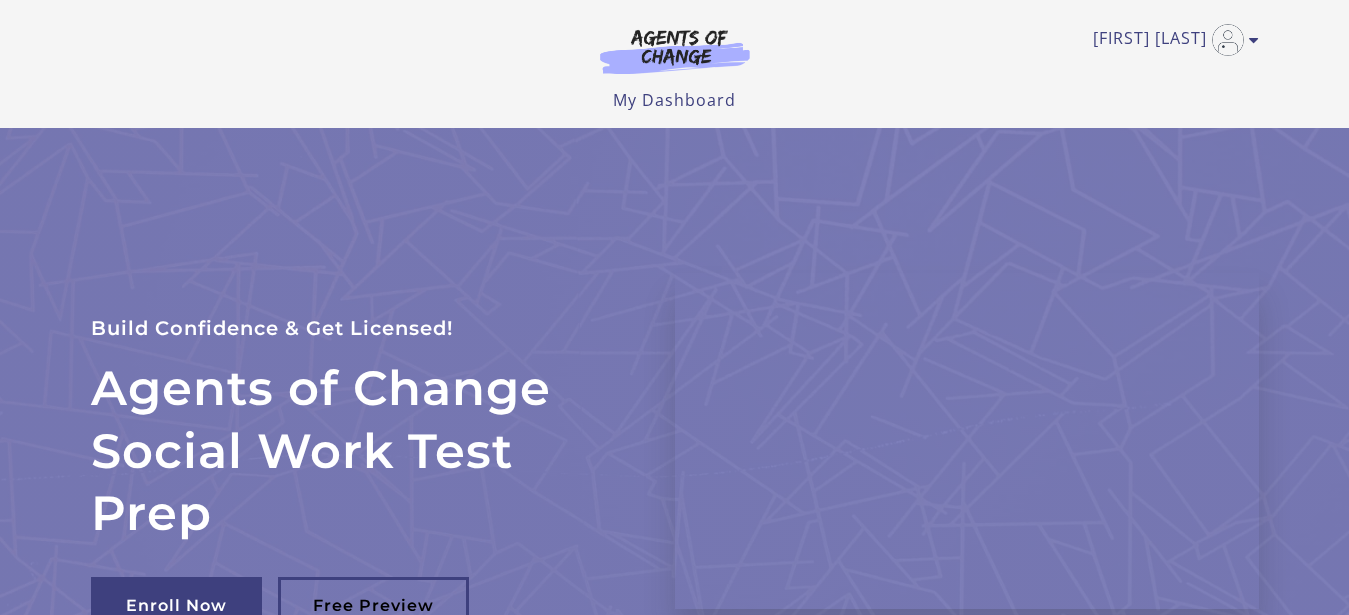 click on "My Dashboard" at bounding box center [674, 100] 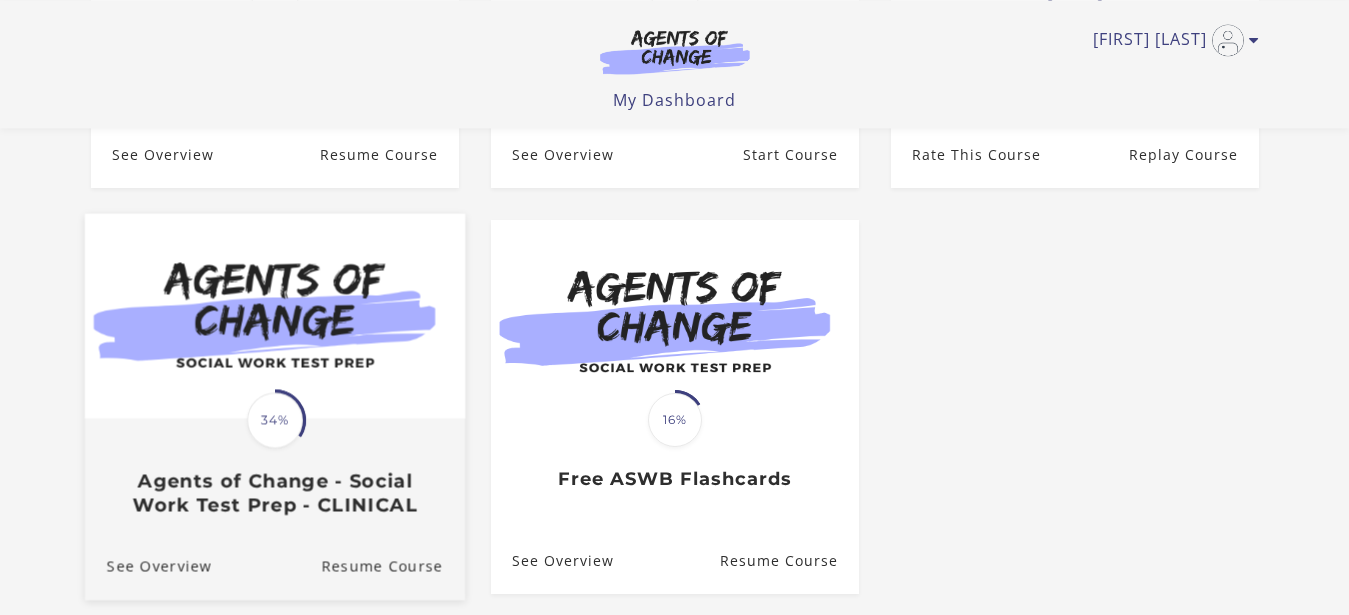 scroll, scrollTop: 612, scrollLeft: 0, axis: vertical 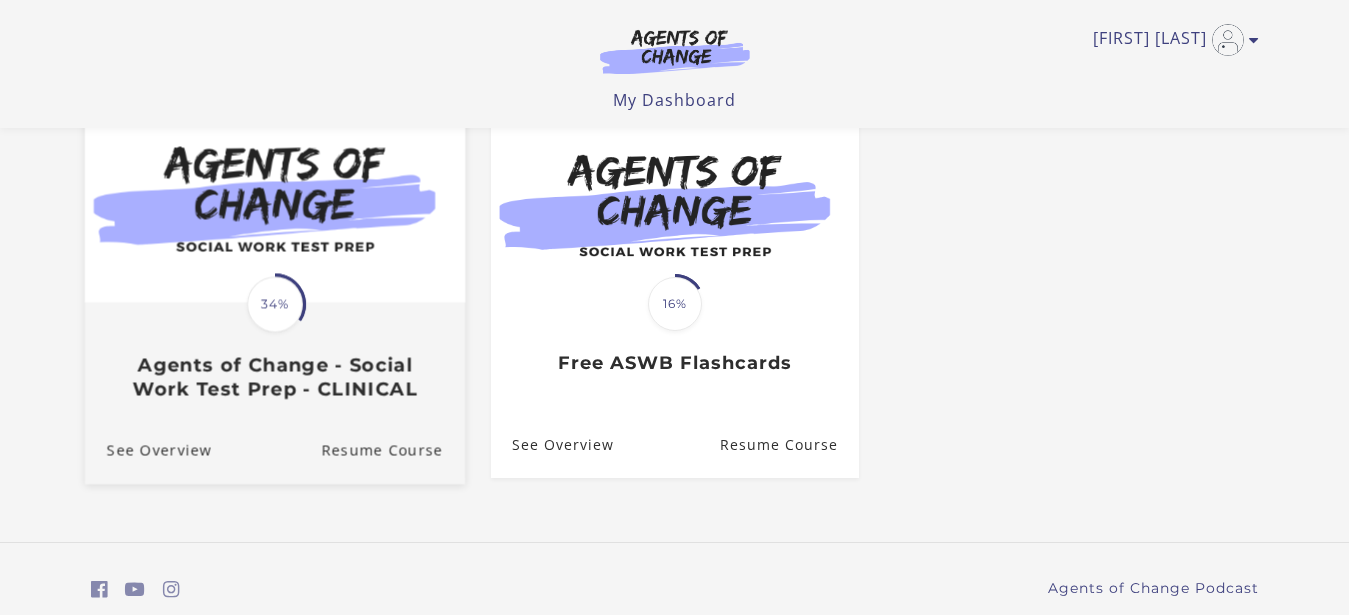 click on "Agents of Change - Social Work Test Prep - CLINICAL" at bounding box center (274, 377) 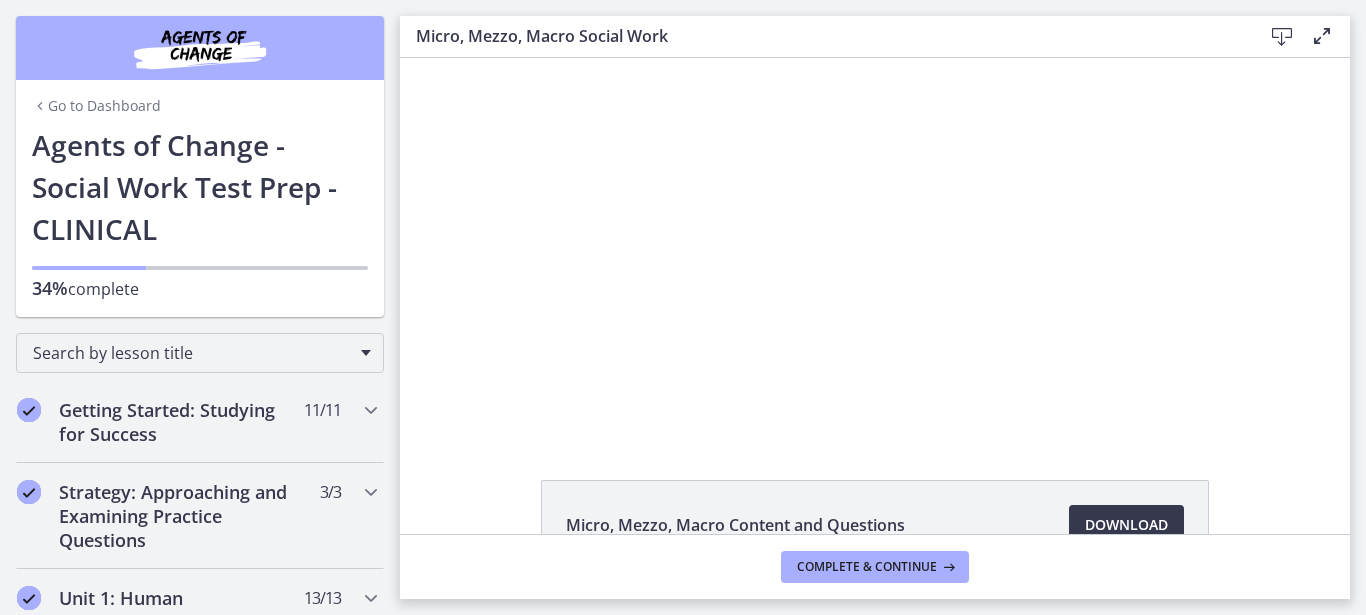 scroll, scrollTop: 0, scrollLeft: 0, axis: both 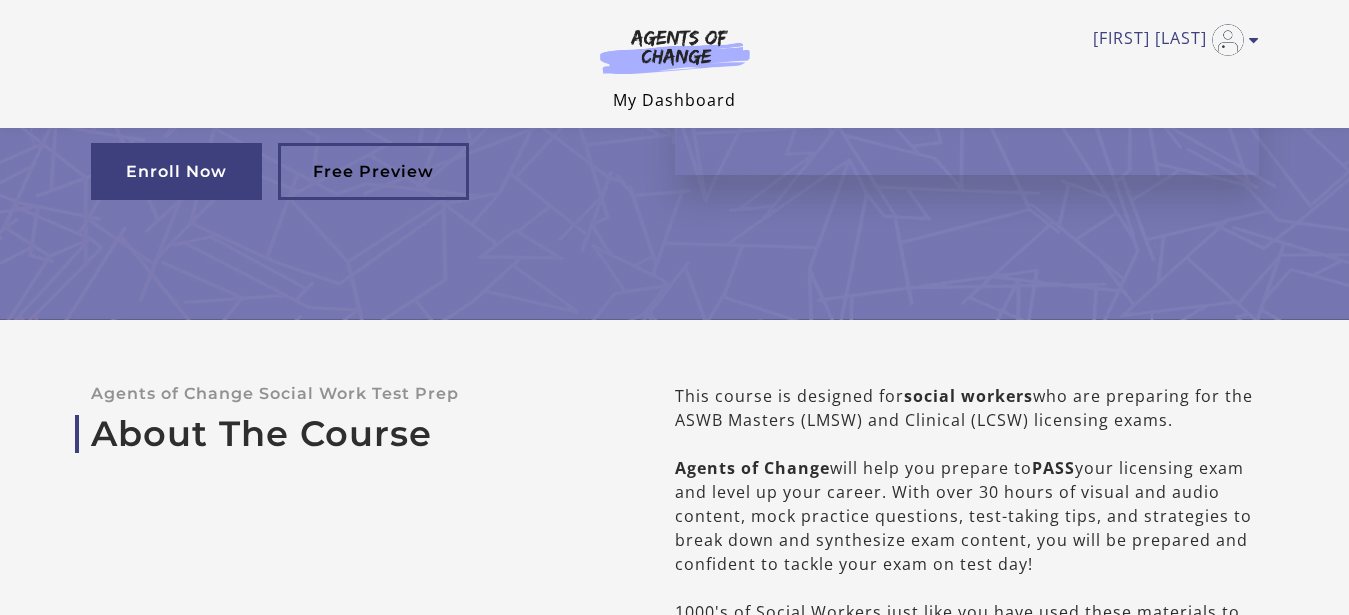 click on "My Dashboard" at bounding box center [674, 100] 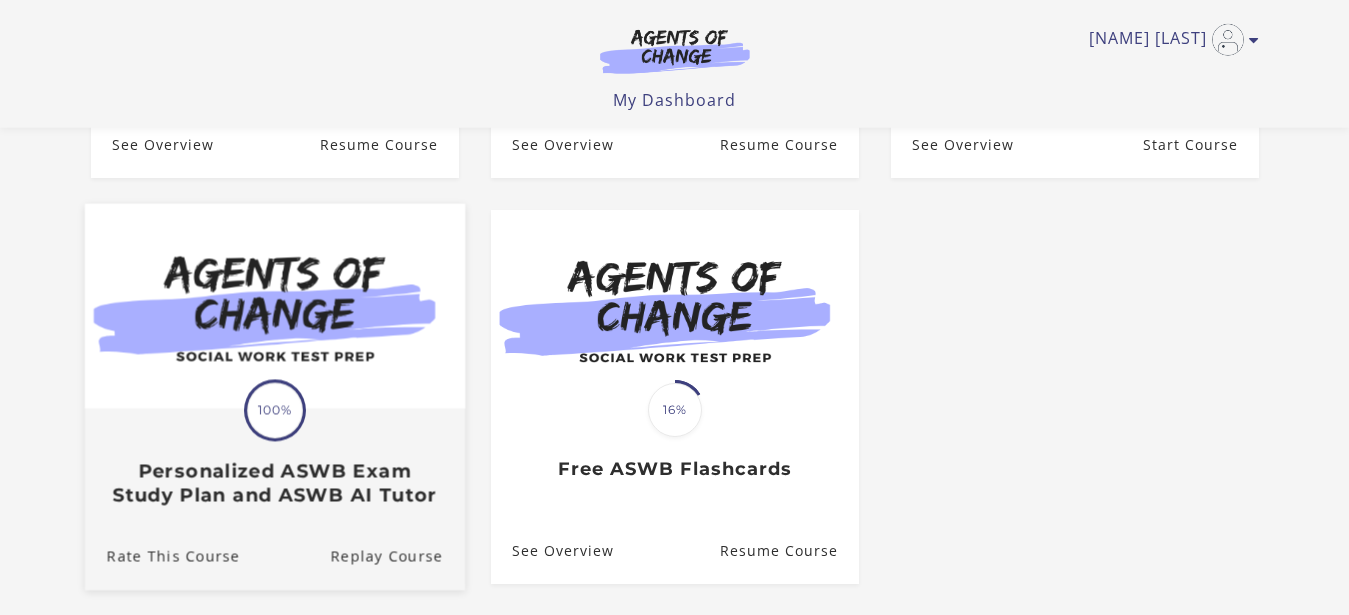 scroll, scrollTop: 510, scrollLeft: 0, axis: vertical 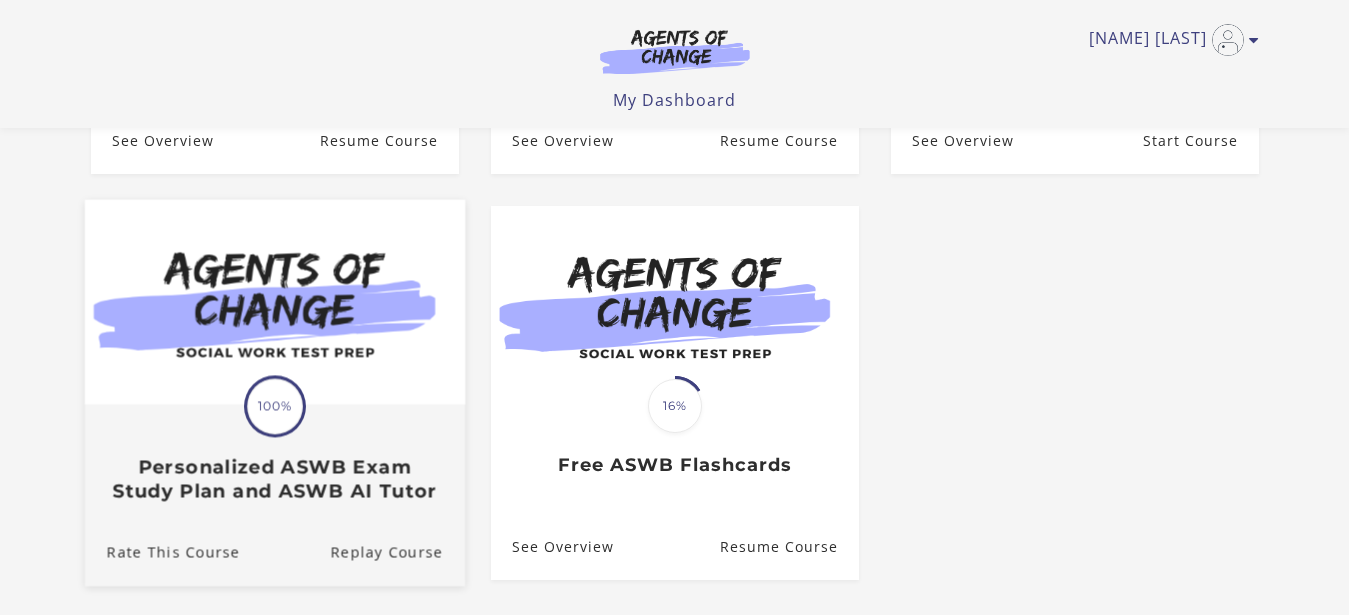 click on "Translation missing: en.liquid.partials.dashboard_course_card.progress_description: 100%
100%" at bounding box center (275, 406) 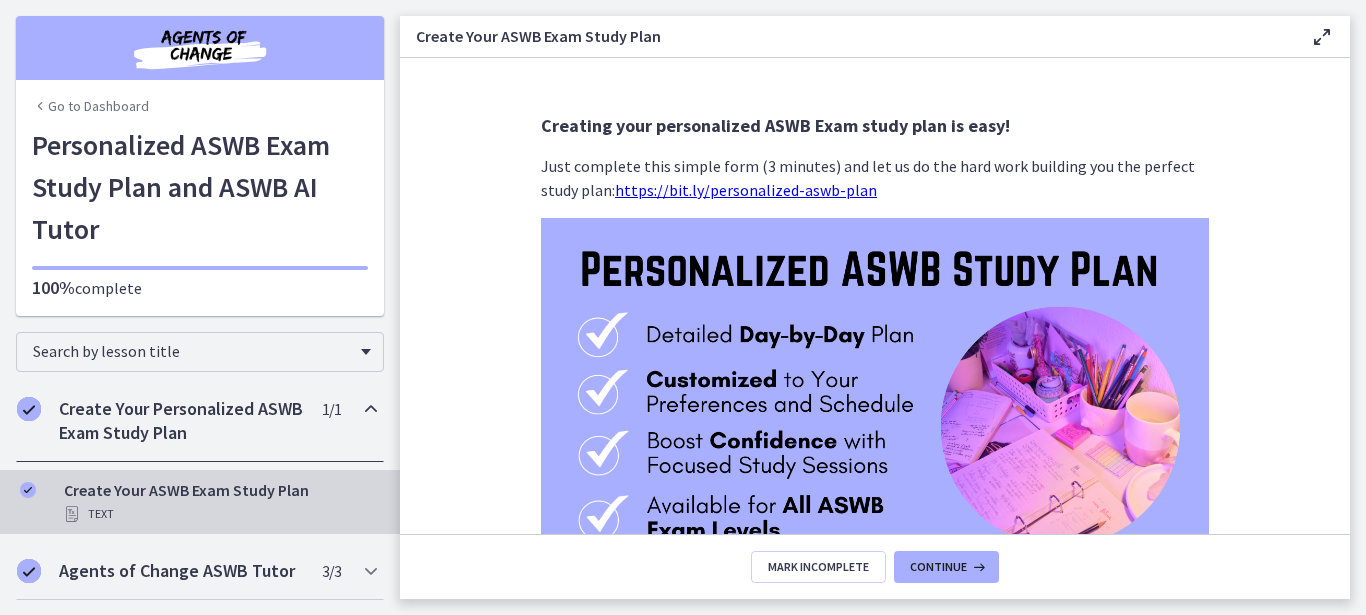 scroll, scrollTop: 0, scrollLeft: 0, axis: both 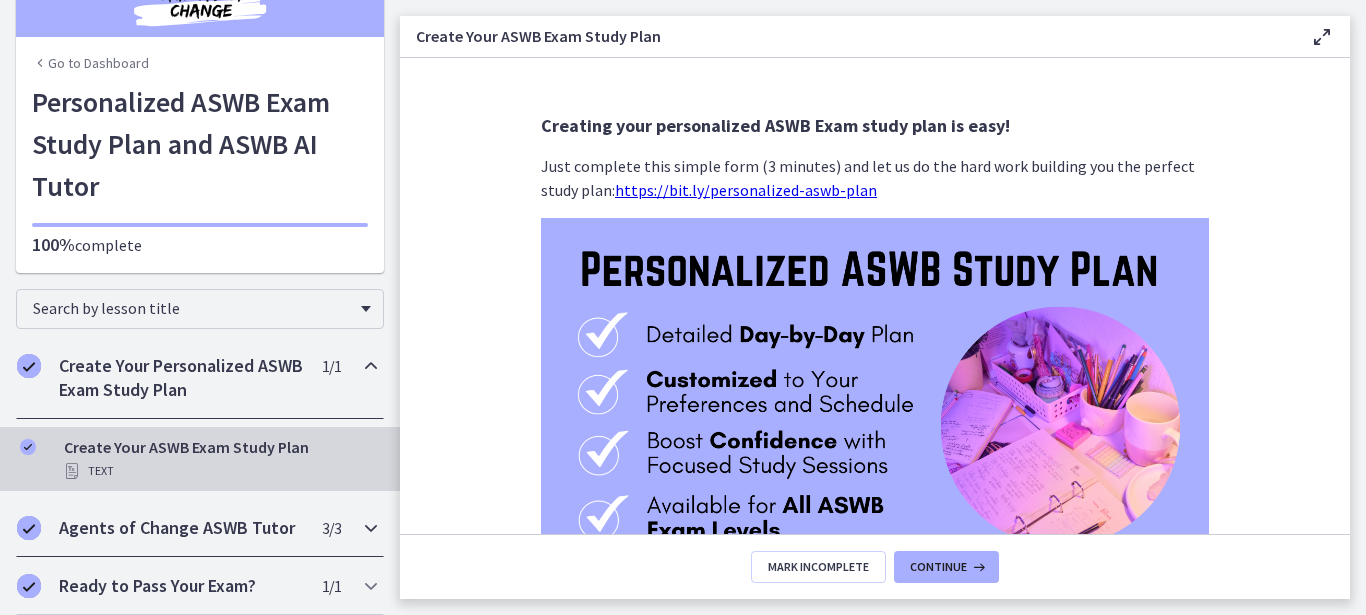 click on "Agents of Change ASWB Tutor" at bounding box center (181, 528) 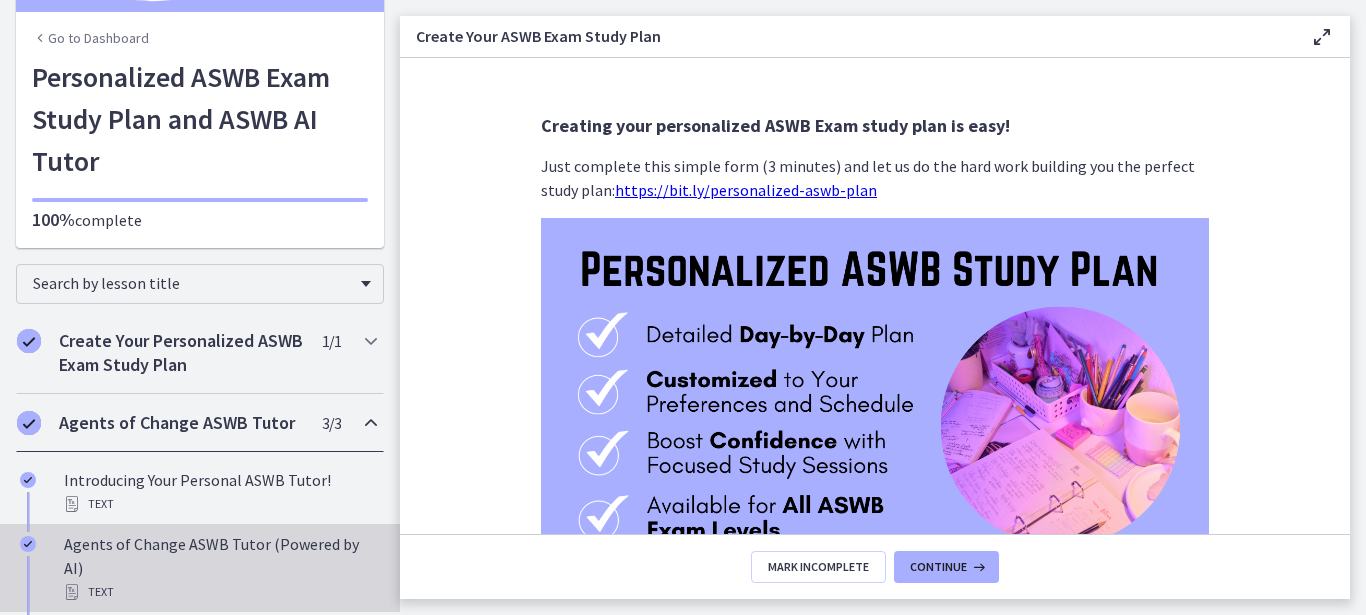 click on "Agents of Change ASWB Tutor (Powered by AI)
Text" at bounding box center [220, 568] 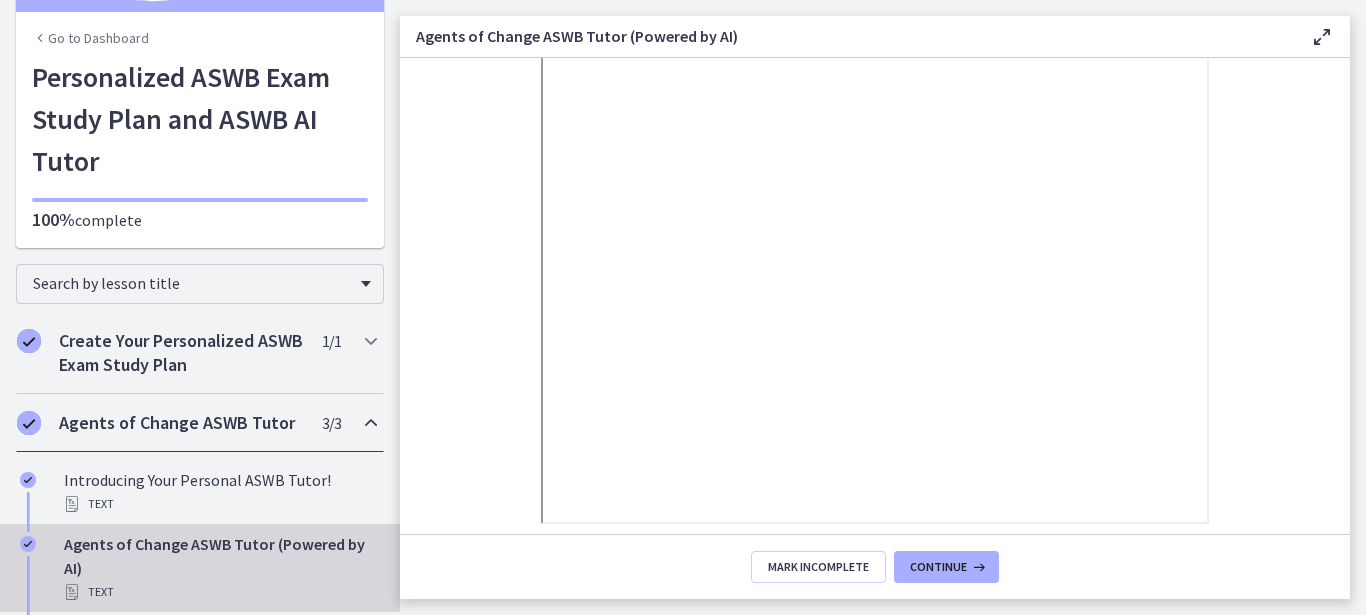 scroll, scrollTop: 436, scrollLeft: 0, axis: vertical 